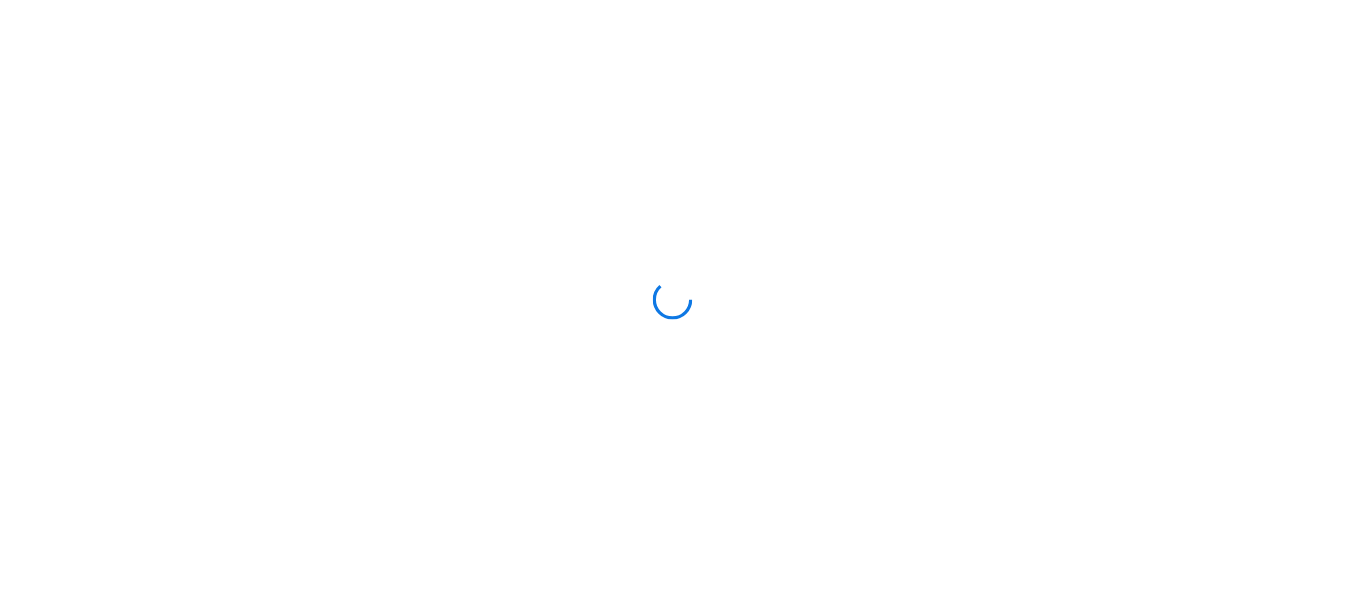 scroll, scrollTop: 0, scrollLeft: 0, axis: both 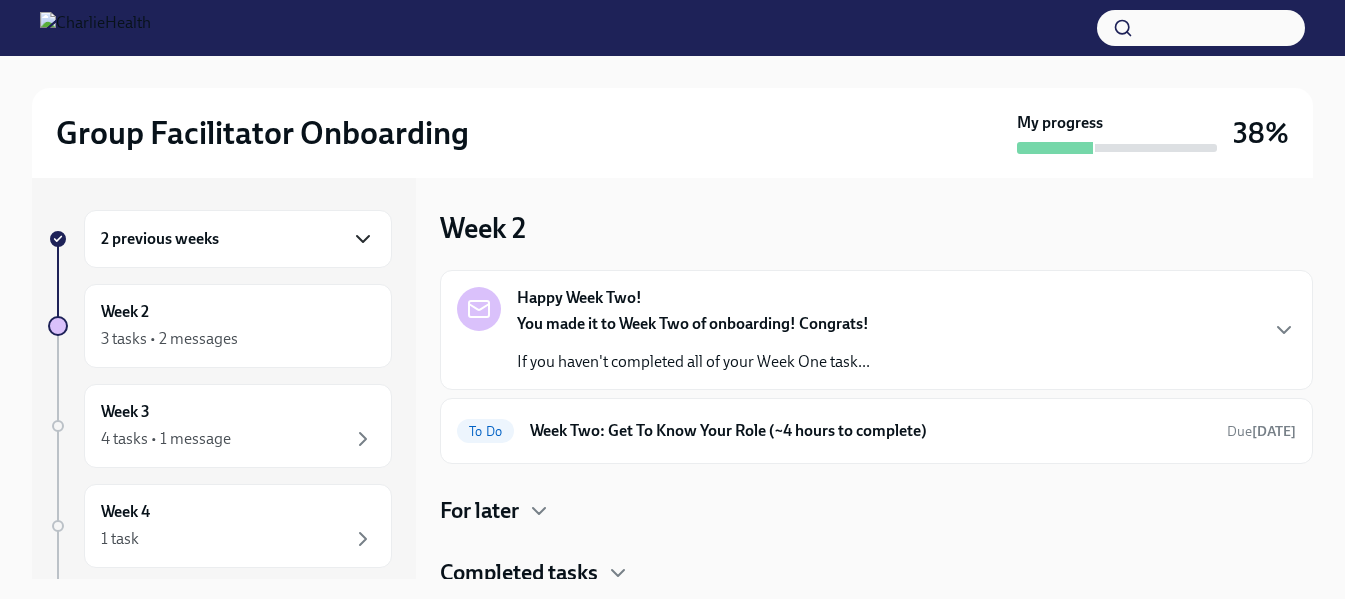 click 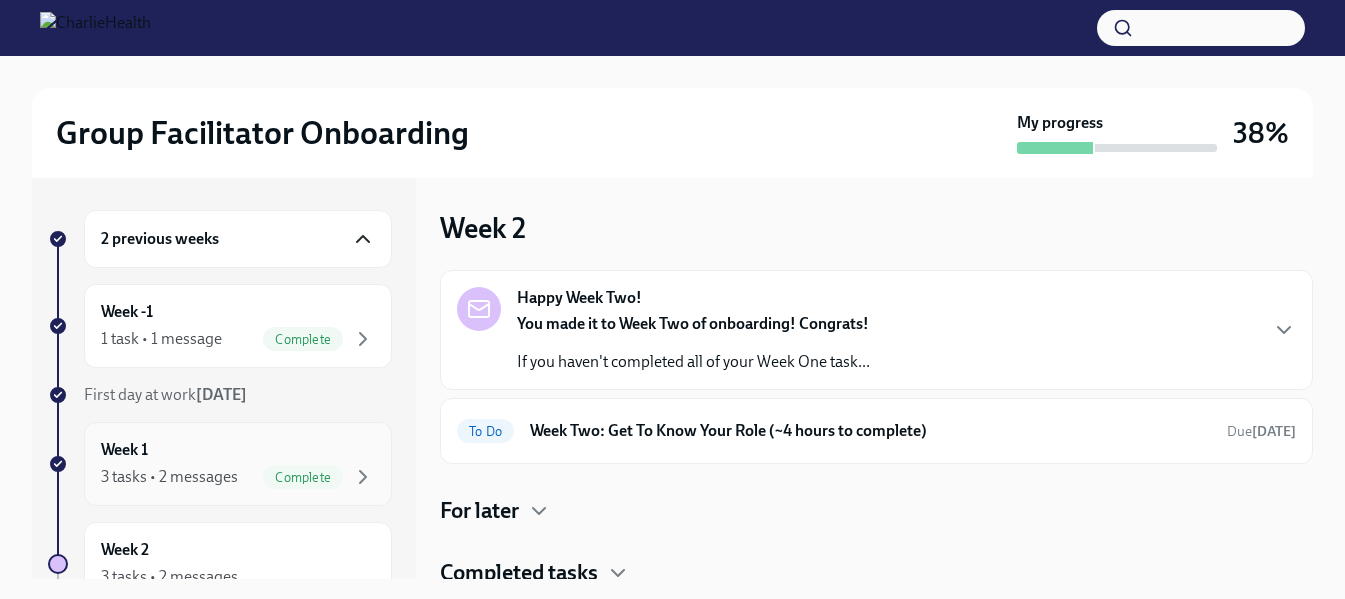 click on "Complete" at bounding box center [303, 477] 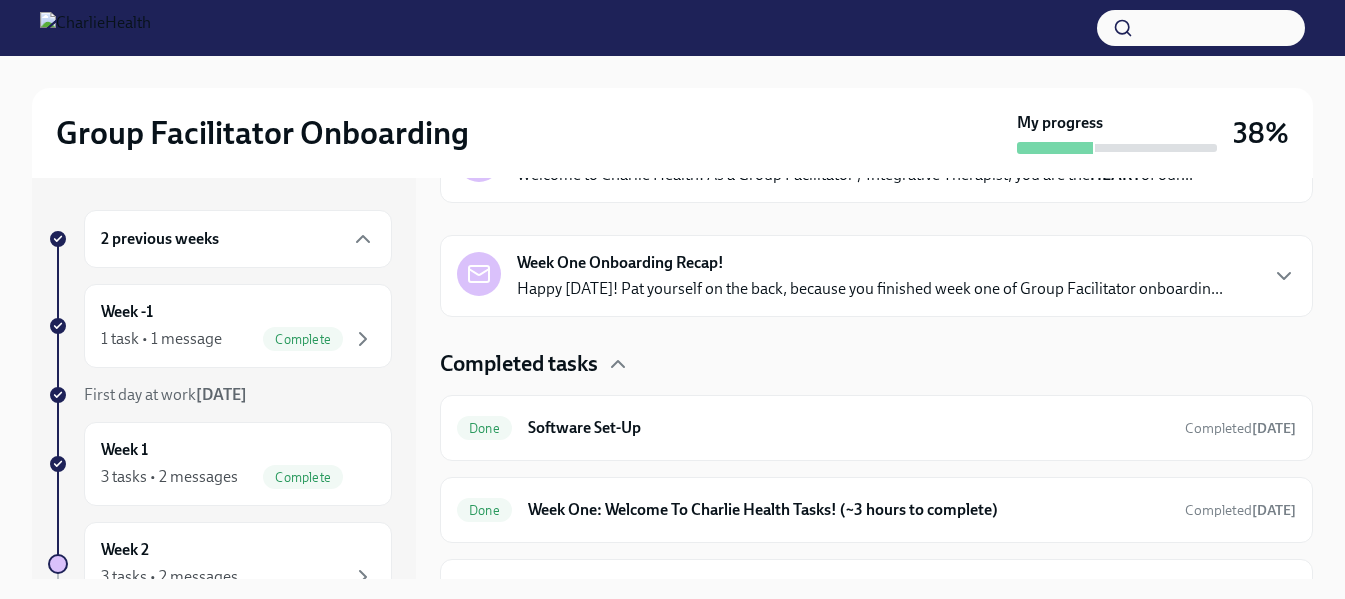 scroll, scrollTop: 433, scrollLeft: 0, axis: vertical 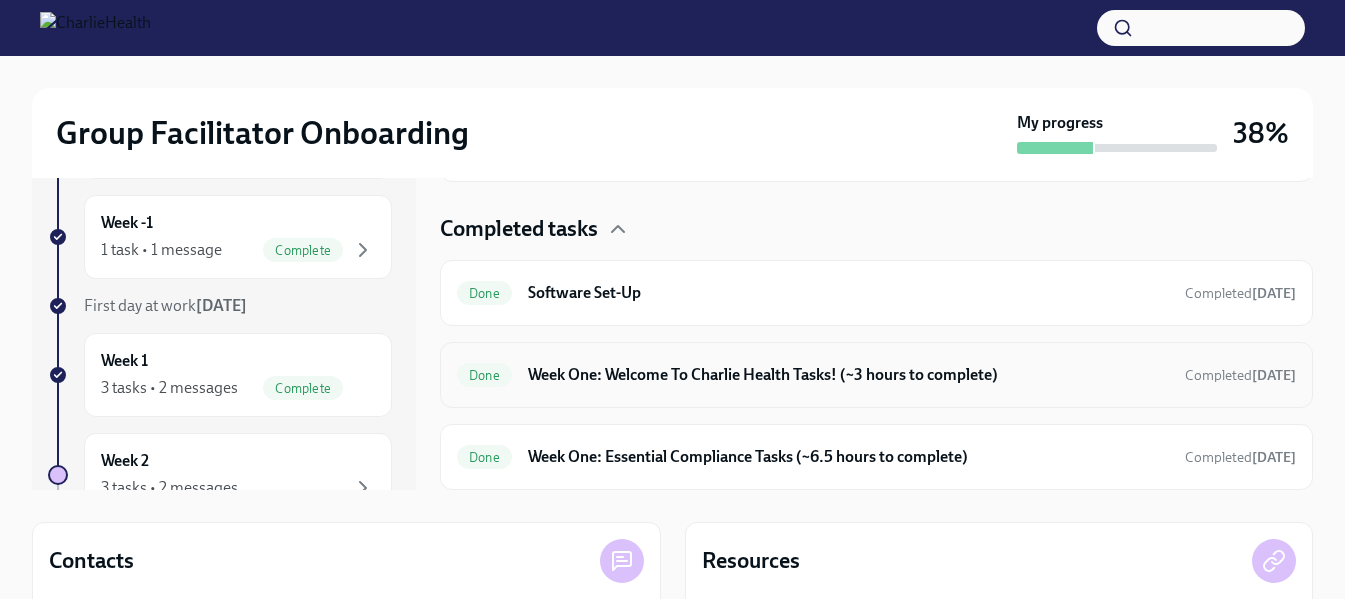click on "Done" at bounding box center [484, 375] 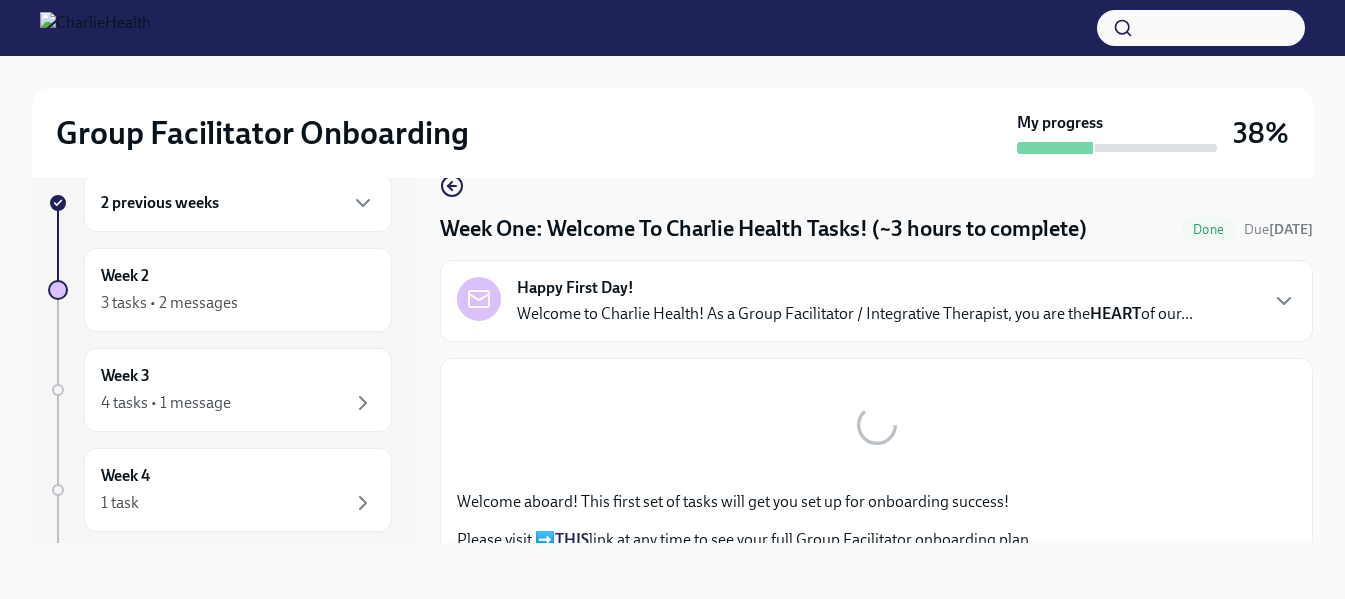 scroll, scrollTop: 36, scrollLeft: 0, axis: vertical 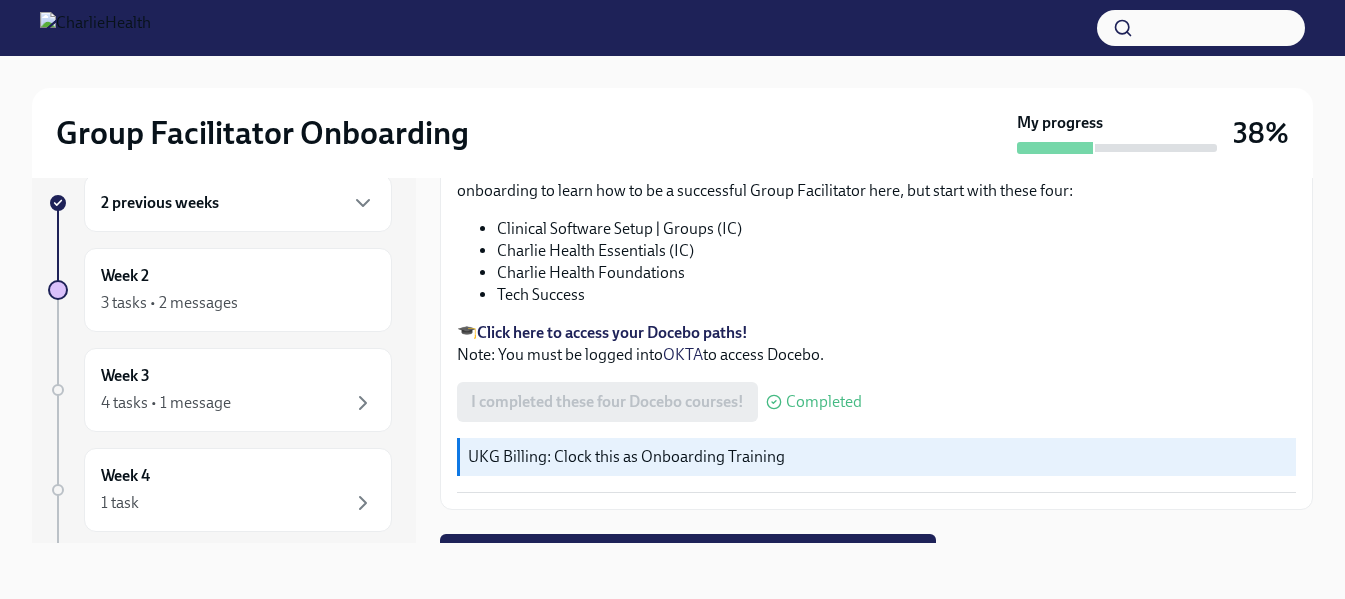 click on "2 previous weeks" at bounding box center [238, 203] 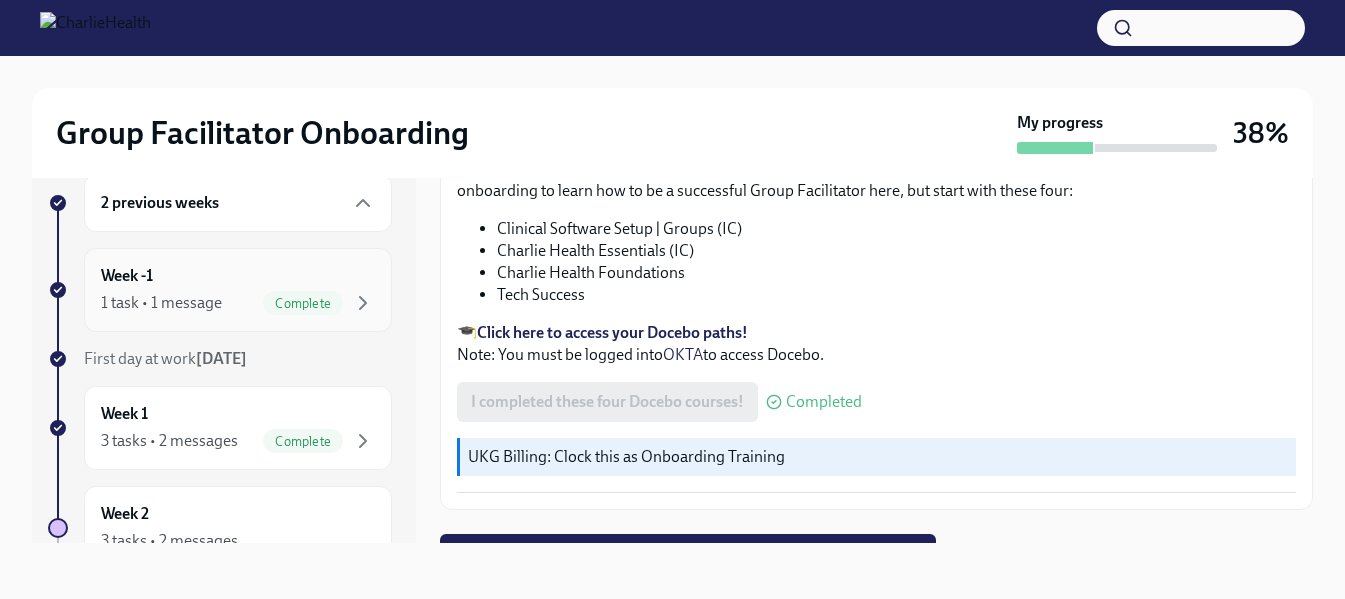 click on "Complete" at bounding box center (303, 303) 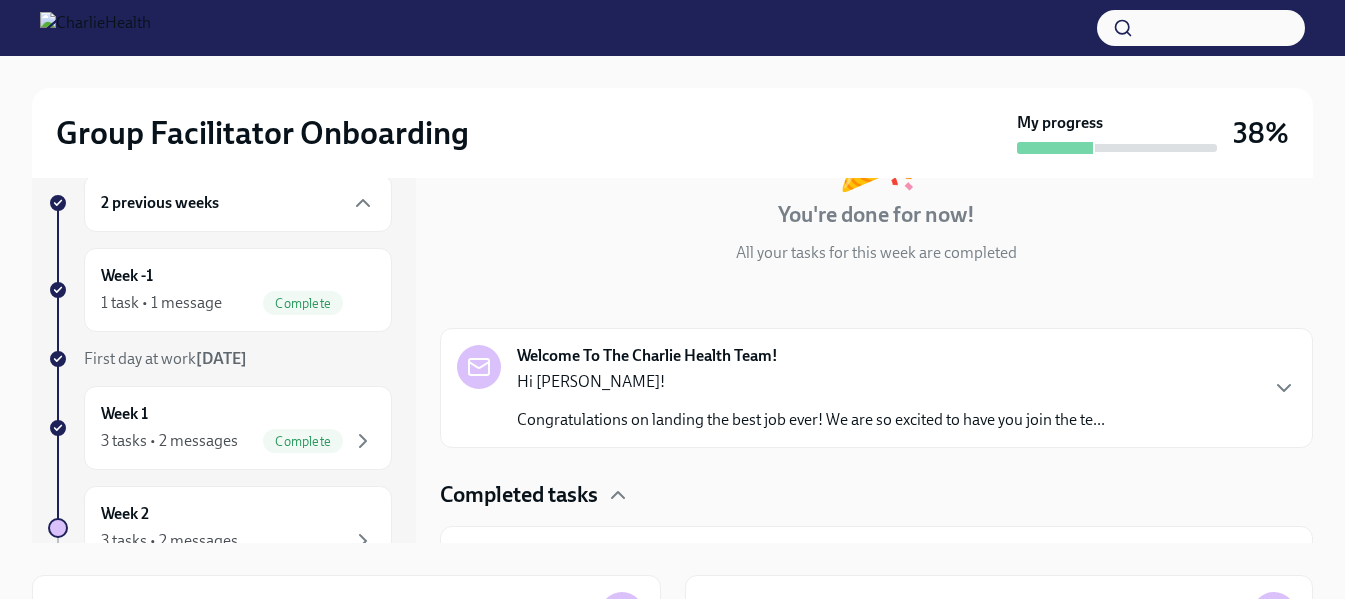 scroll, scrollTop: 149, scrollLeft: 0, axis: vertical 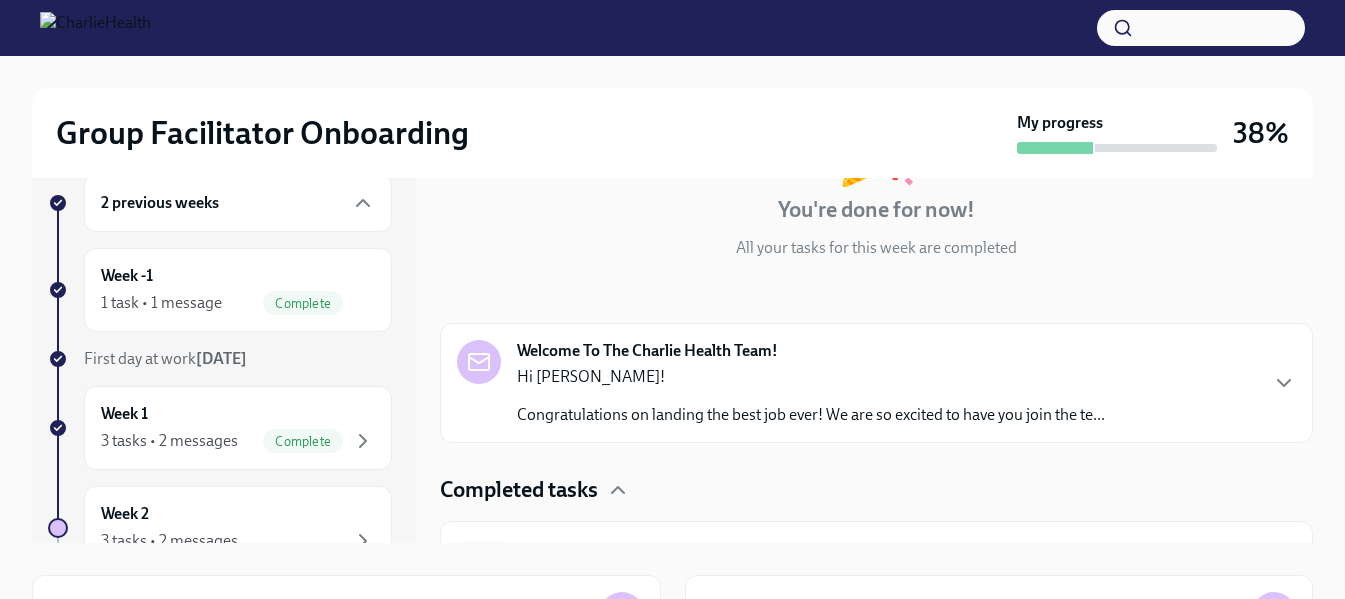 click on "Completed tasks" at bounding box center (876, 490) 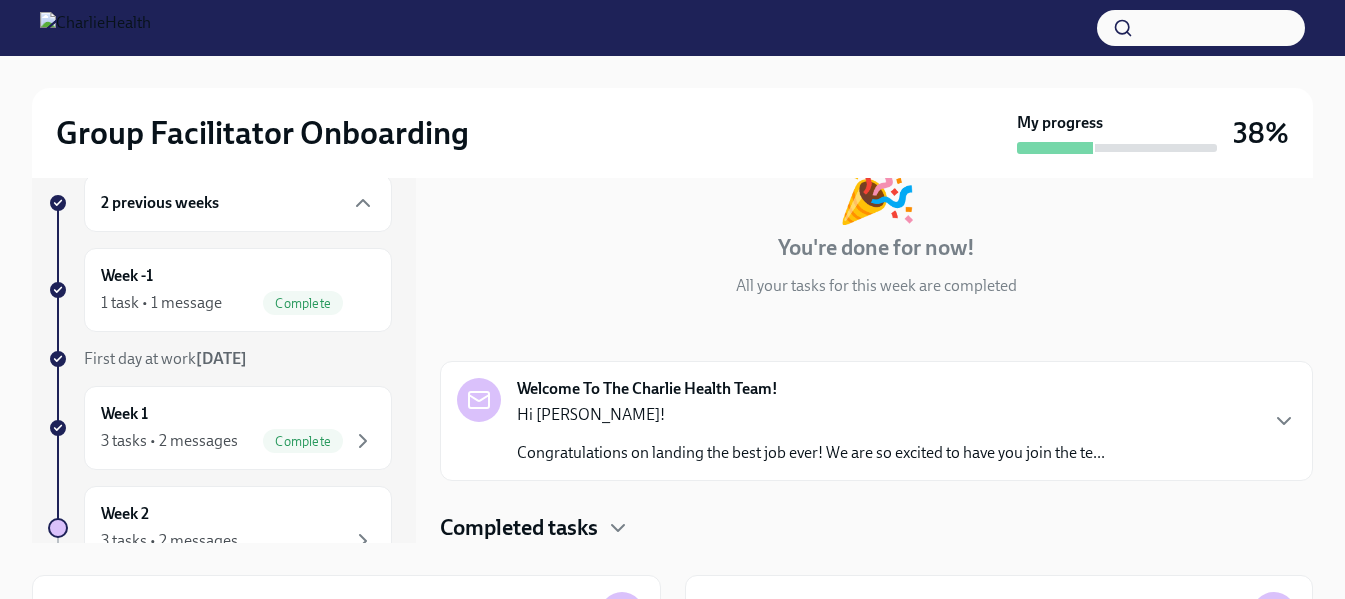 scroll, scrollTop: 111, scrollLeft: 0, axis: vertical 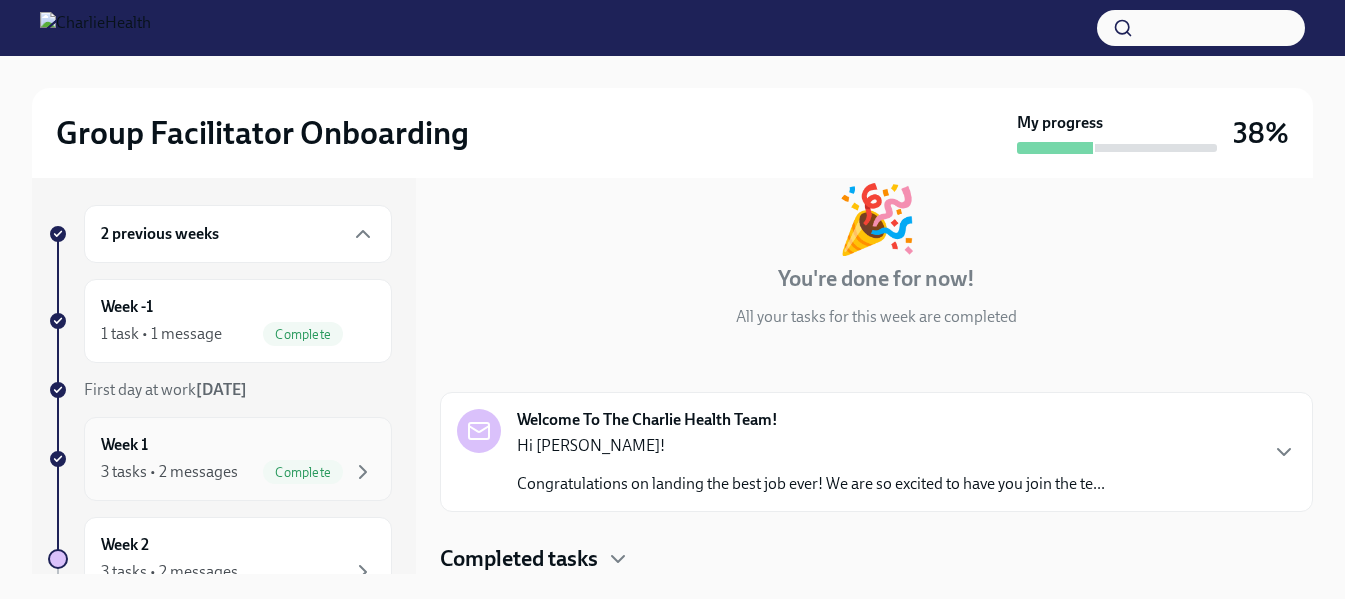 click on "Week 1 3 tasks • 2 messages Complete" at bounding box center [238, 459] 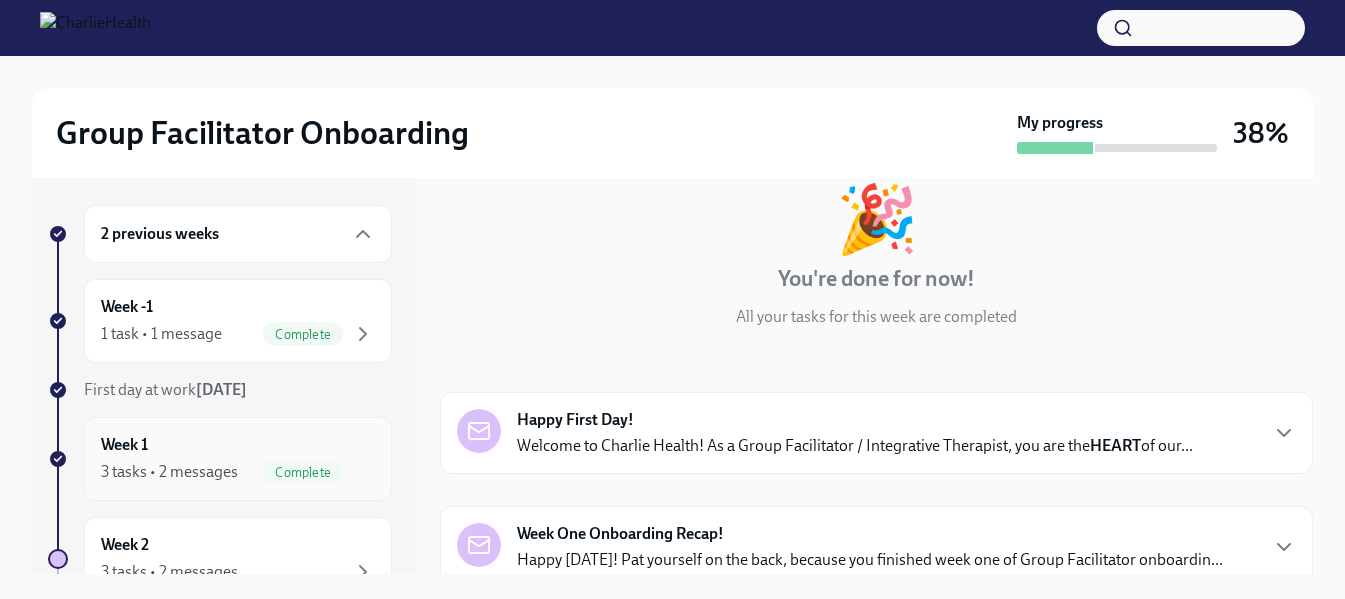 scroll, scrollTop: 149, scrollLeft: 0, axis: vertical 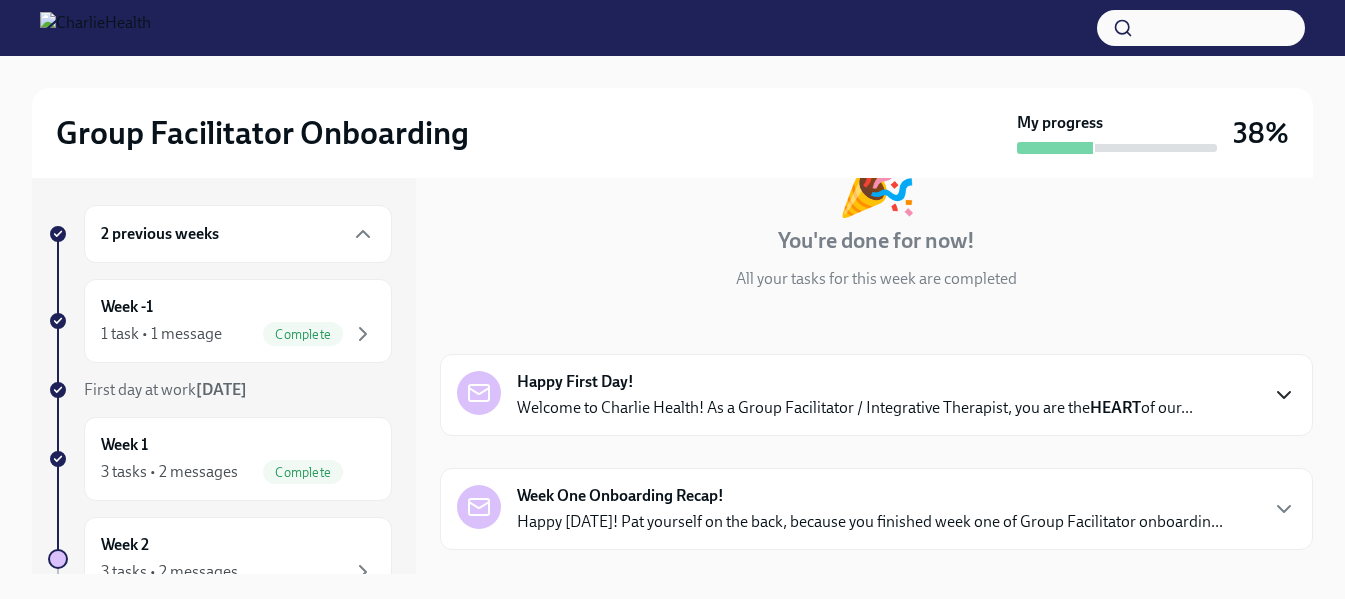 click 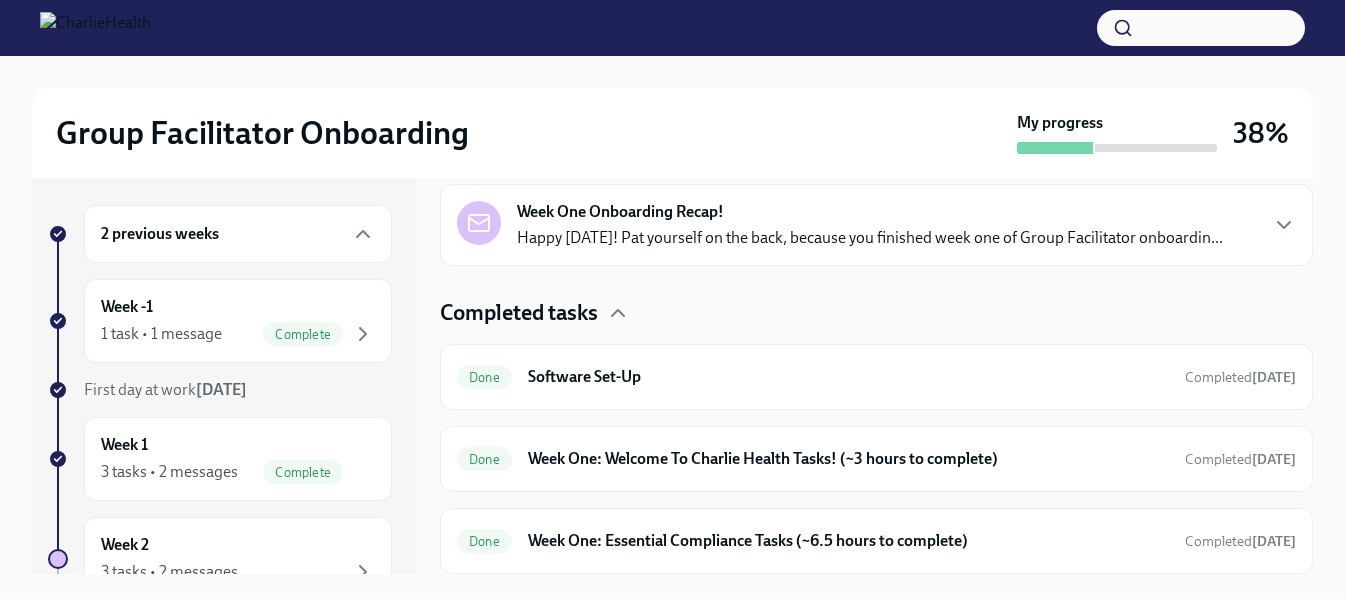 scroll, scrollTop: 1328, scrollLeft: 0, axis: vertical 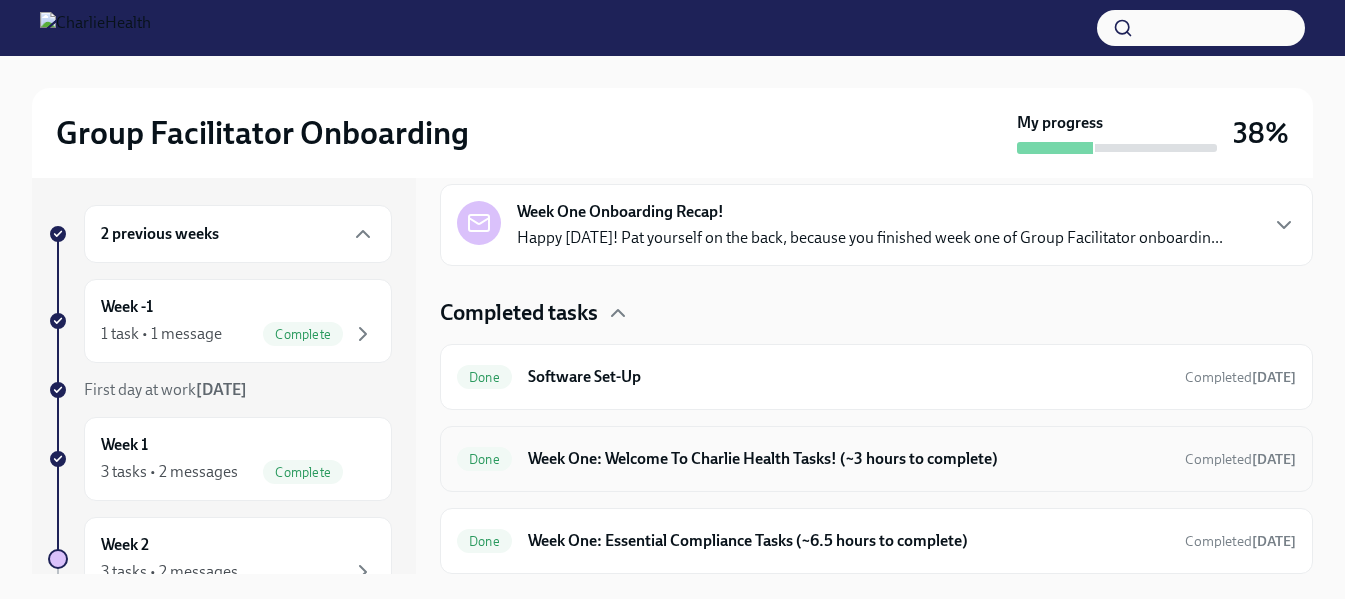 click on "Week One: Welcome To Charlie Health Tasks! (~3 hours to complete)" at bounding box center [848, 459] 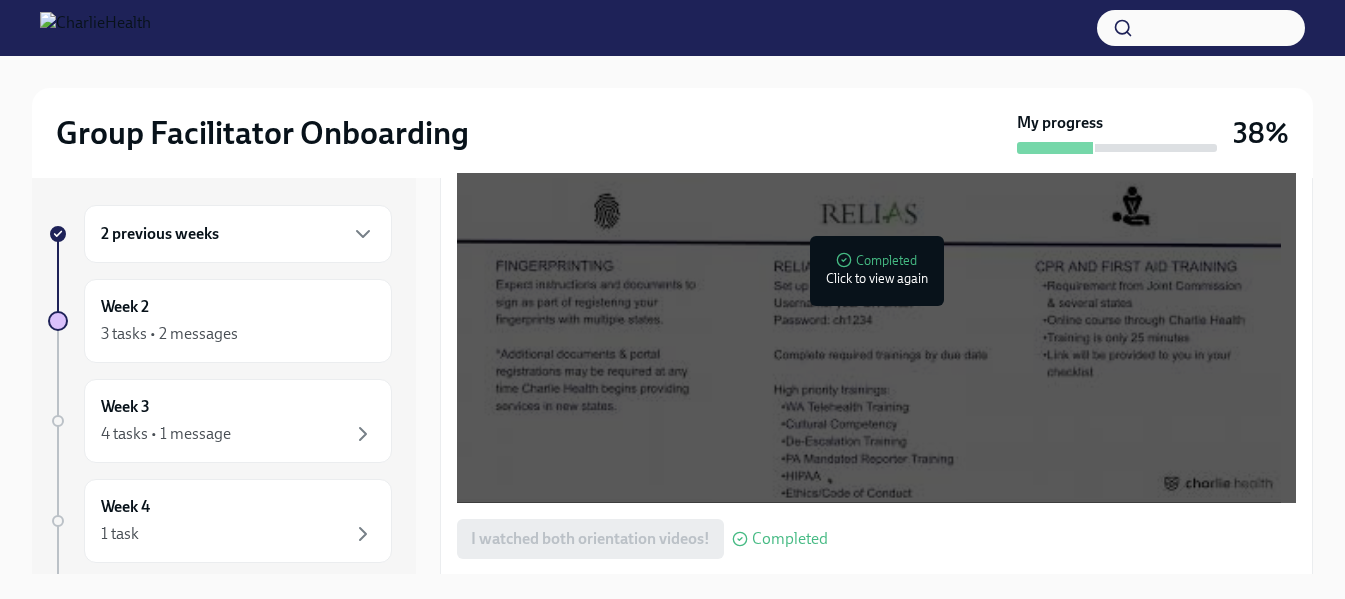 scroll, scrollTop: 1638, scrollLeft: 0, axis: vertical 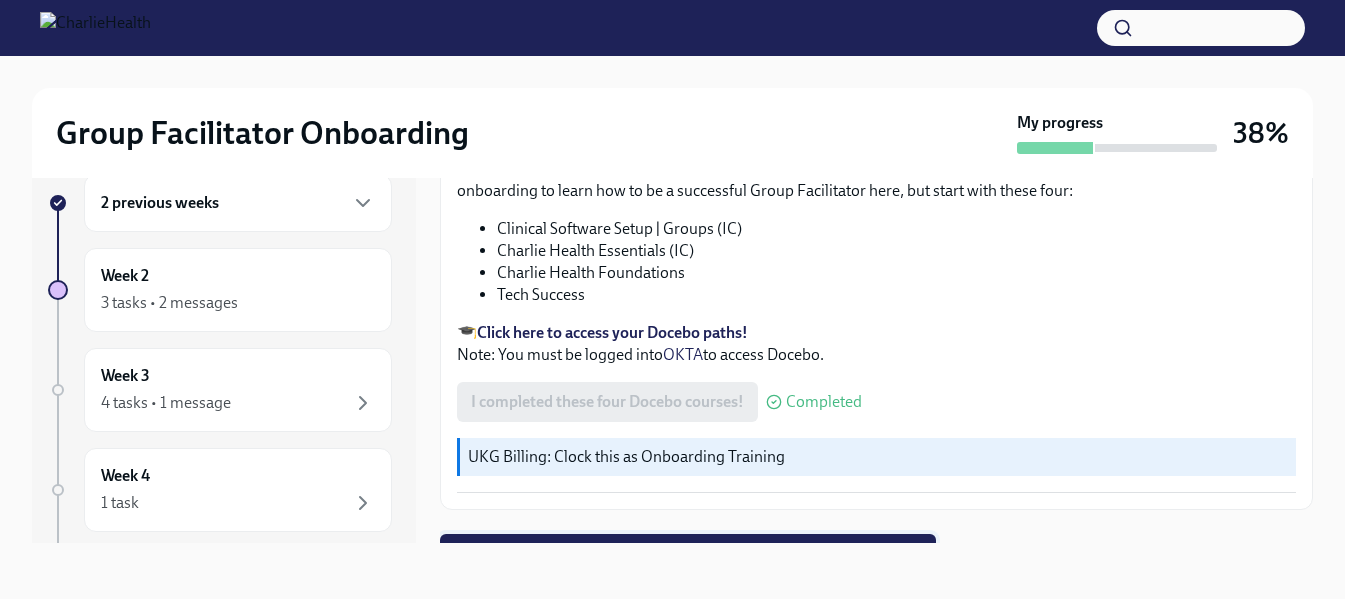 click on "Next task :  Week Two: Get To Know Your Role (~4 hours to complete)" at bounding box center [688, 554] 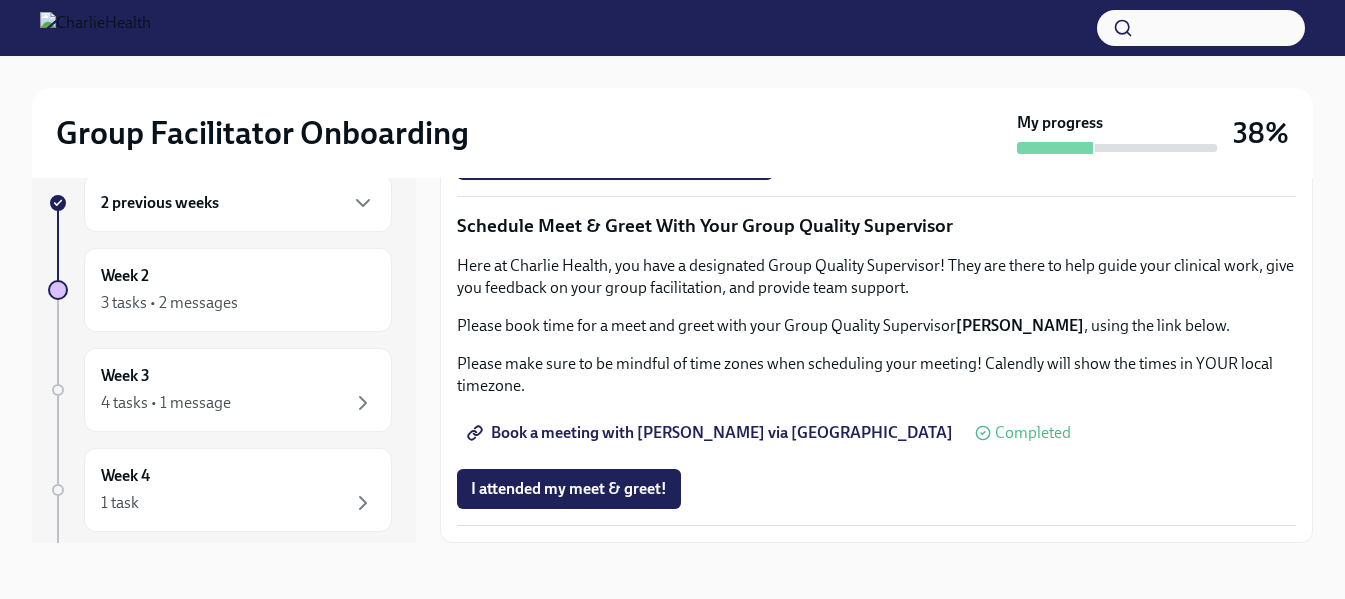 scroll, scrollTop: 1880, scrollLeft: 0, axis: vertical 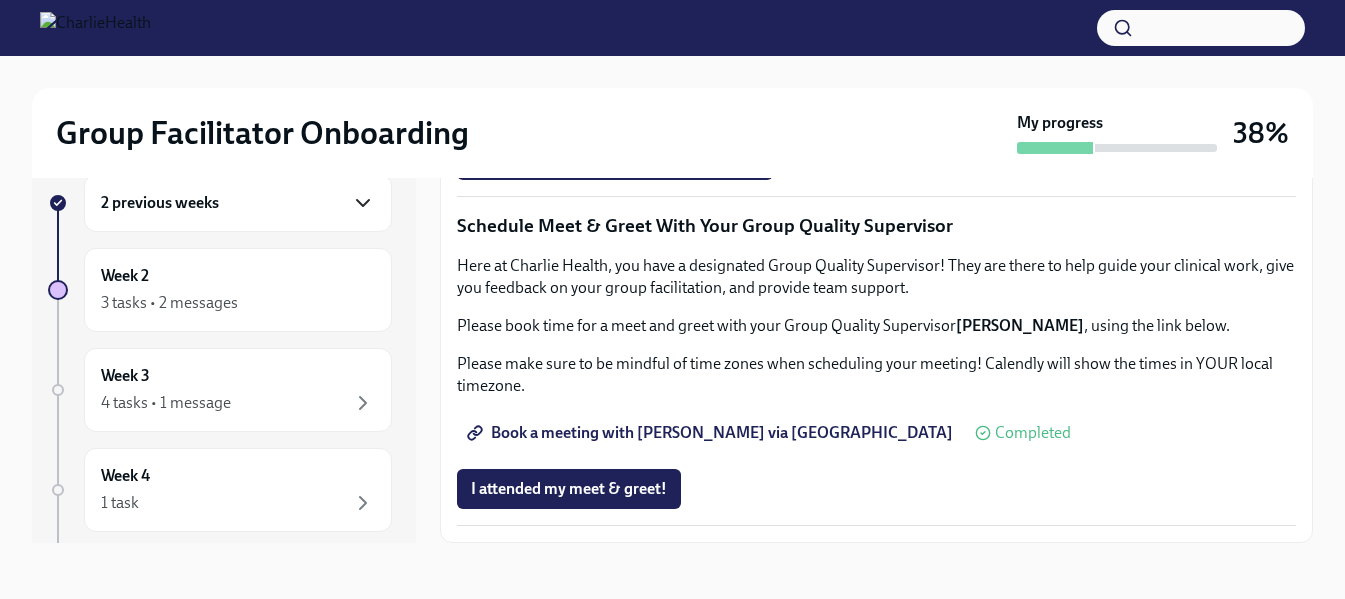 click 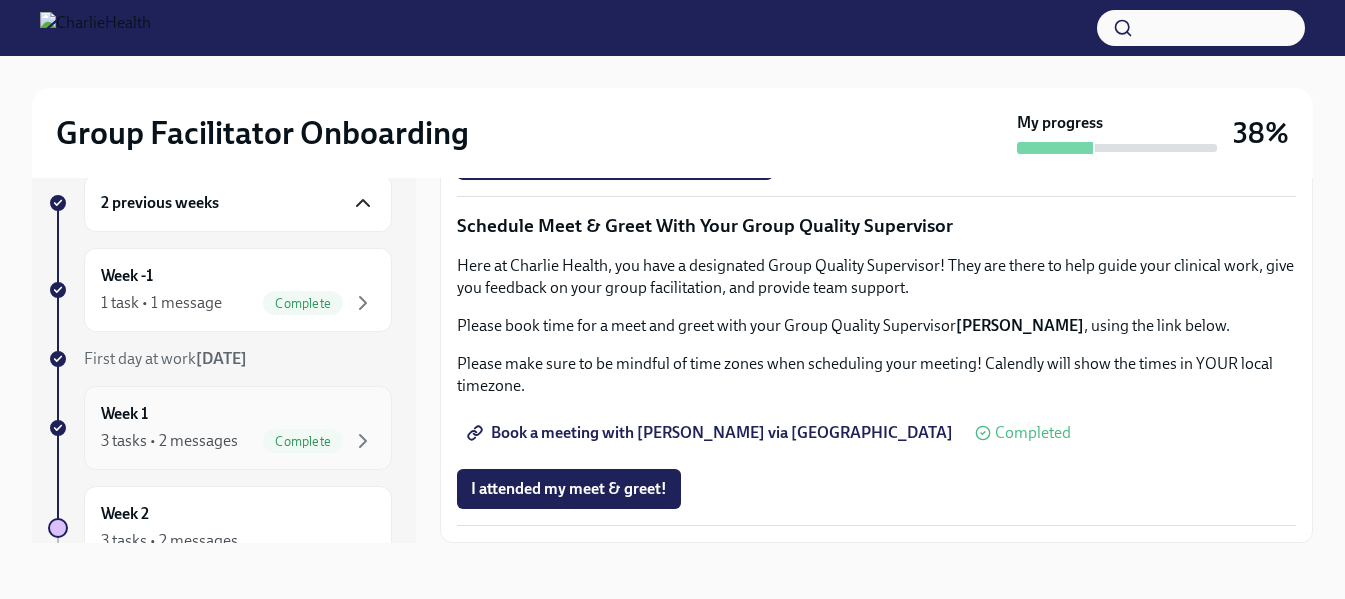 click on "Complete" at bounding box center (303, 441) 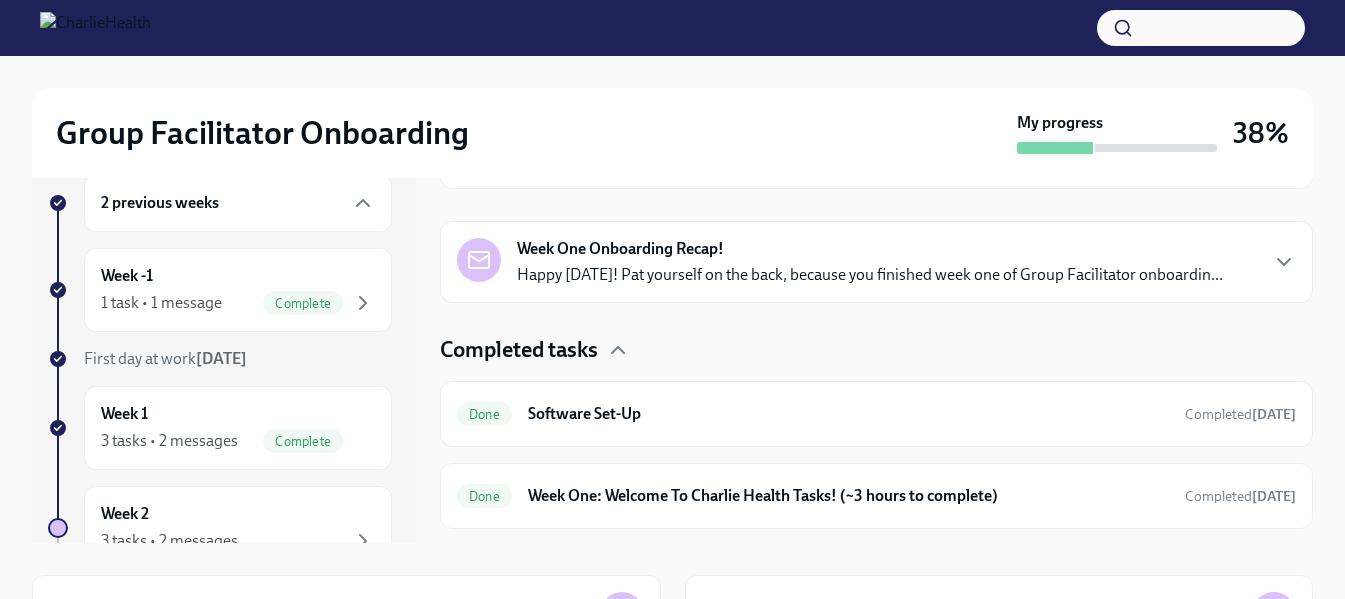 scroll, scrollTop: 433, scrollLeft: 0, axis: vertical 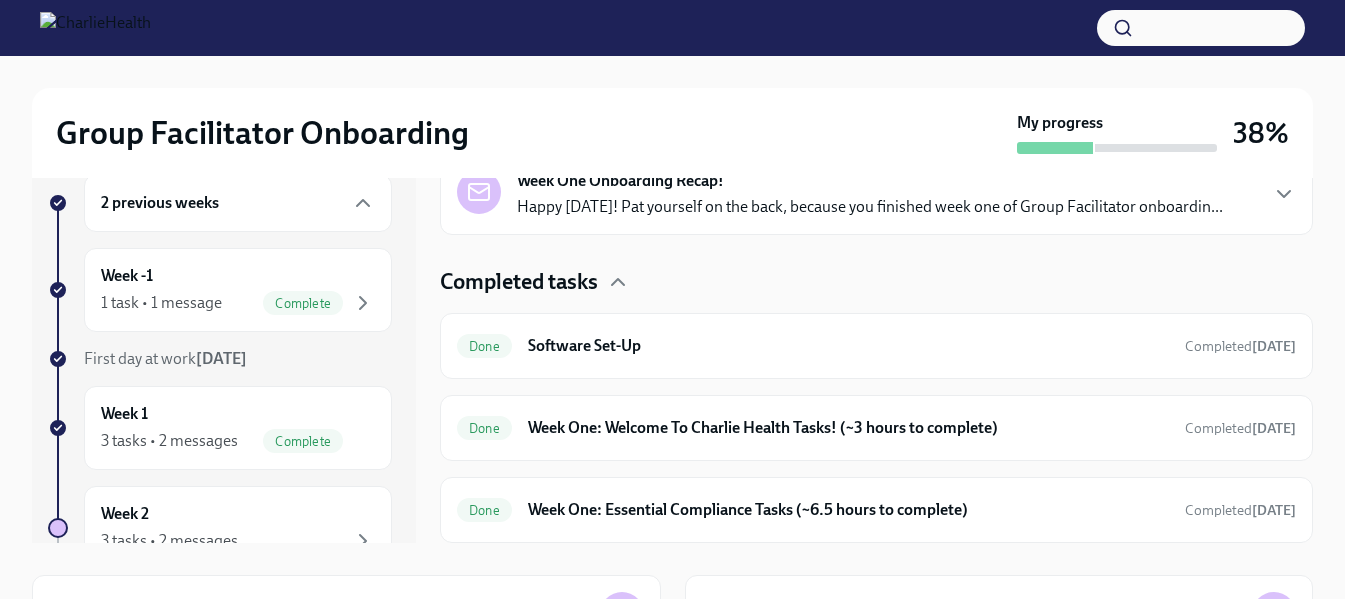 click on "2 previous weeks" at bounding box center (238, 203) 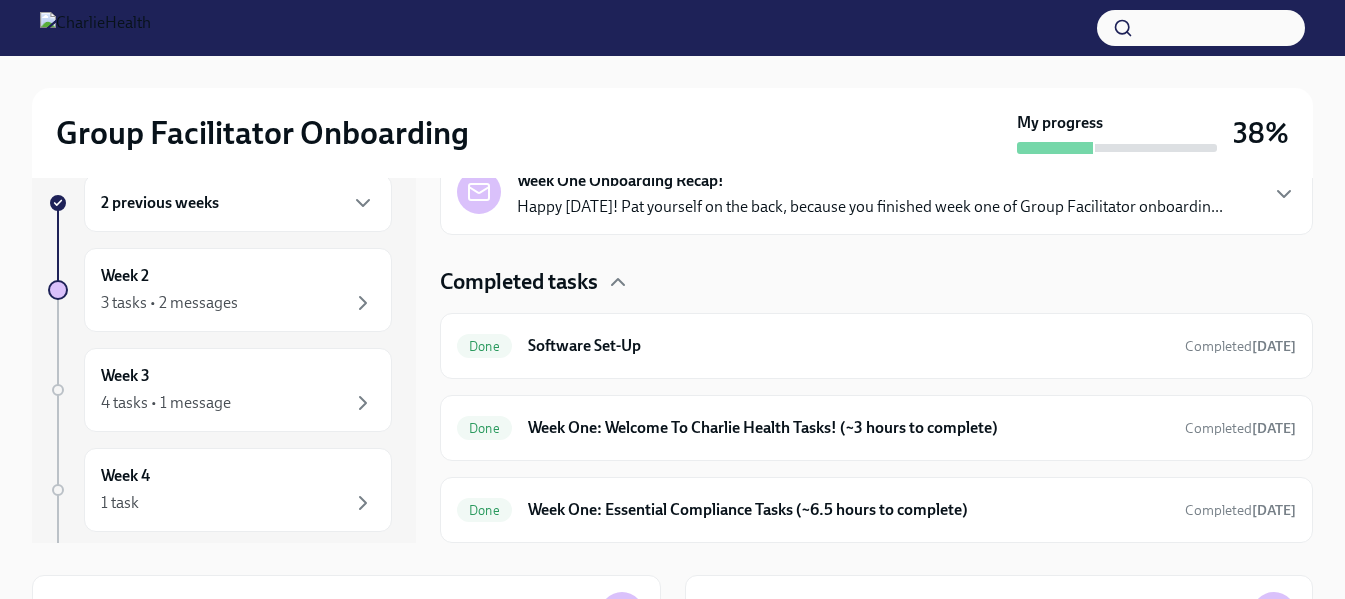 click on "2 previous weeks" at bounding box center (238, 203) 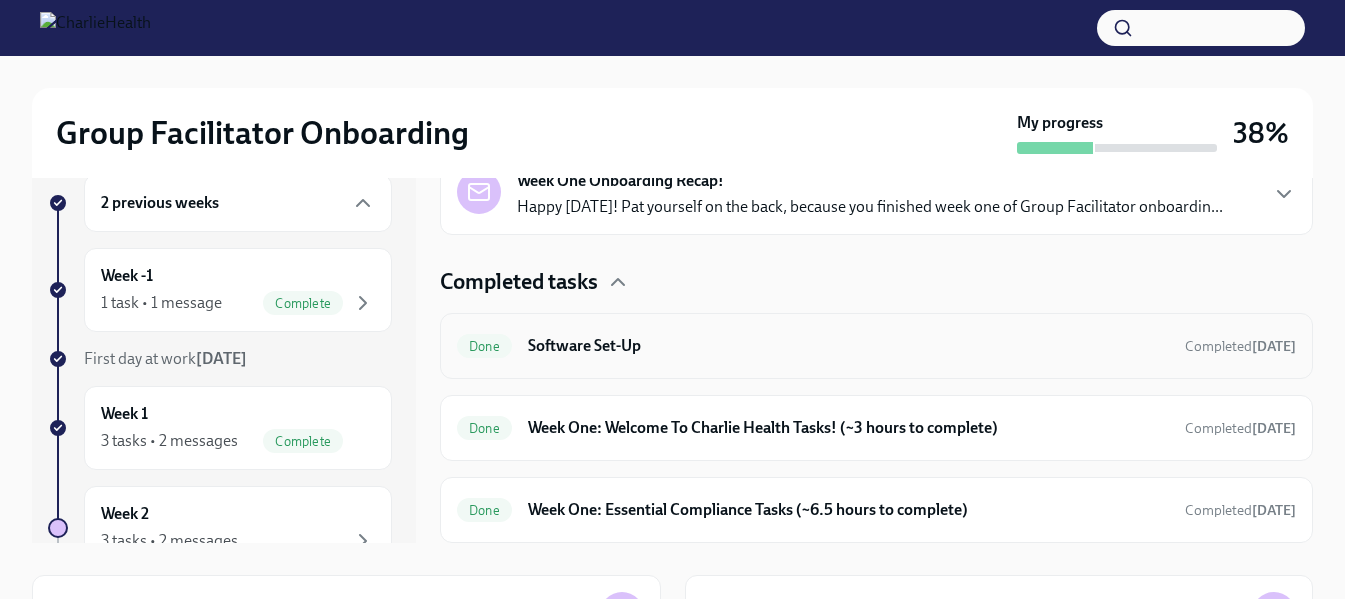 click on "Software Set-Up" at bounding box center (848, 346) 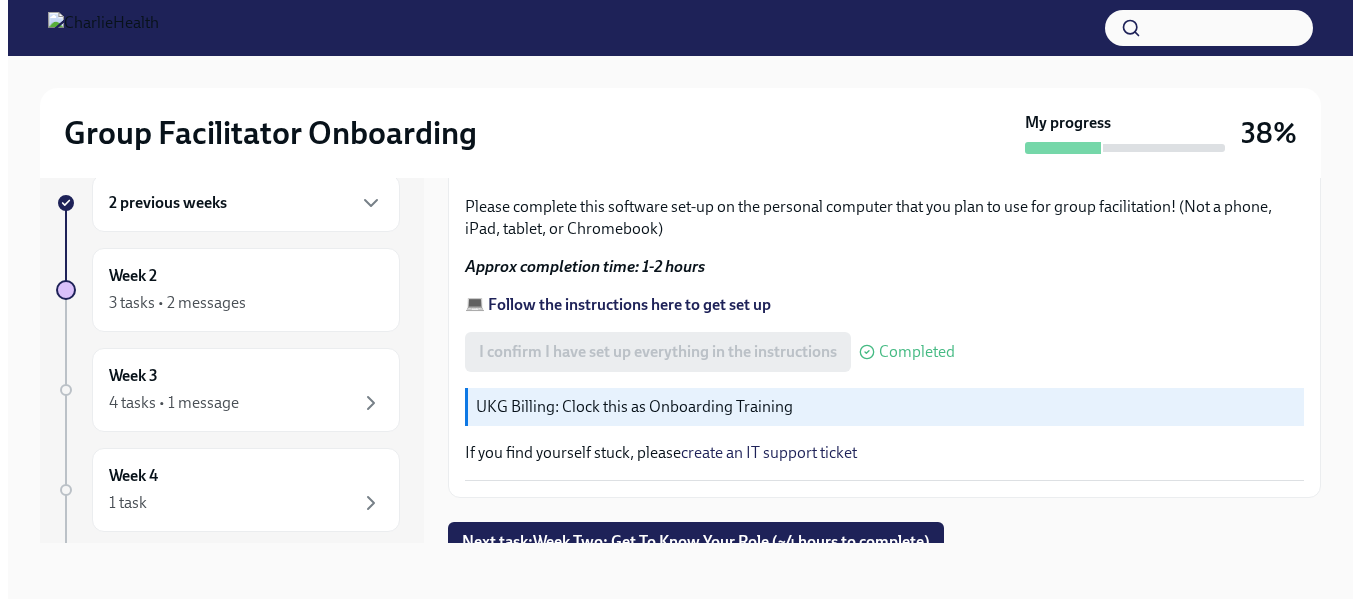 scroll, scrollTop: 799, scrollLeft: 0, axis: vertical 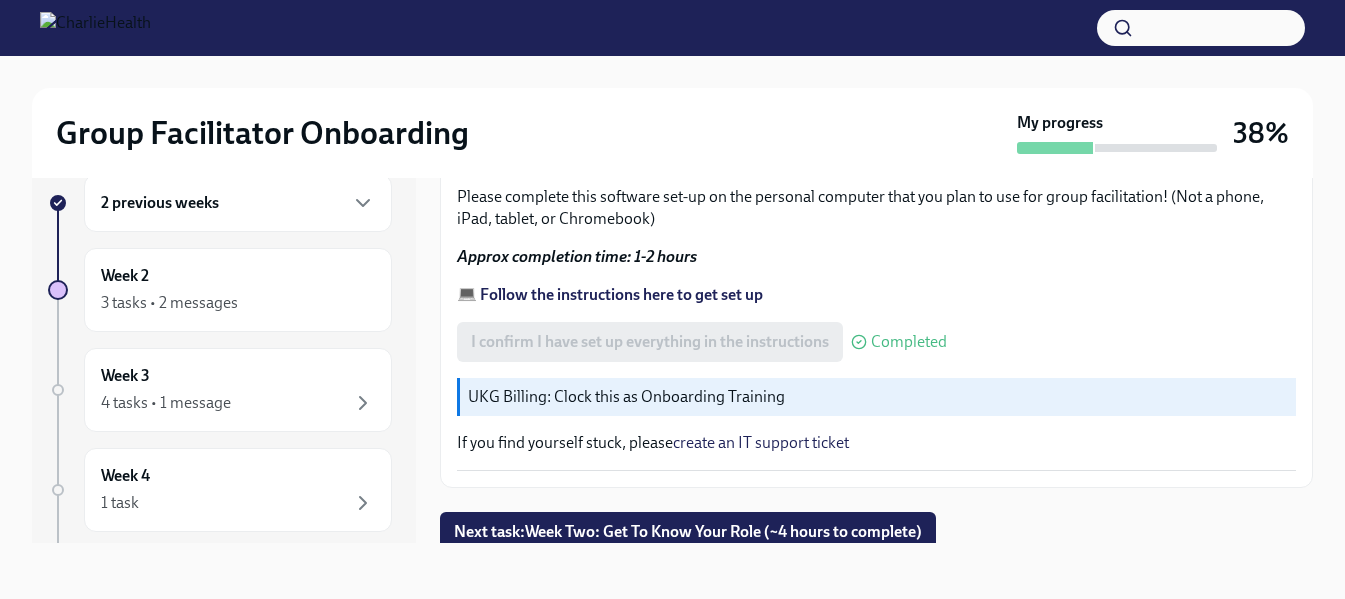click 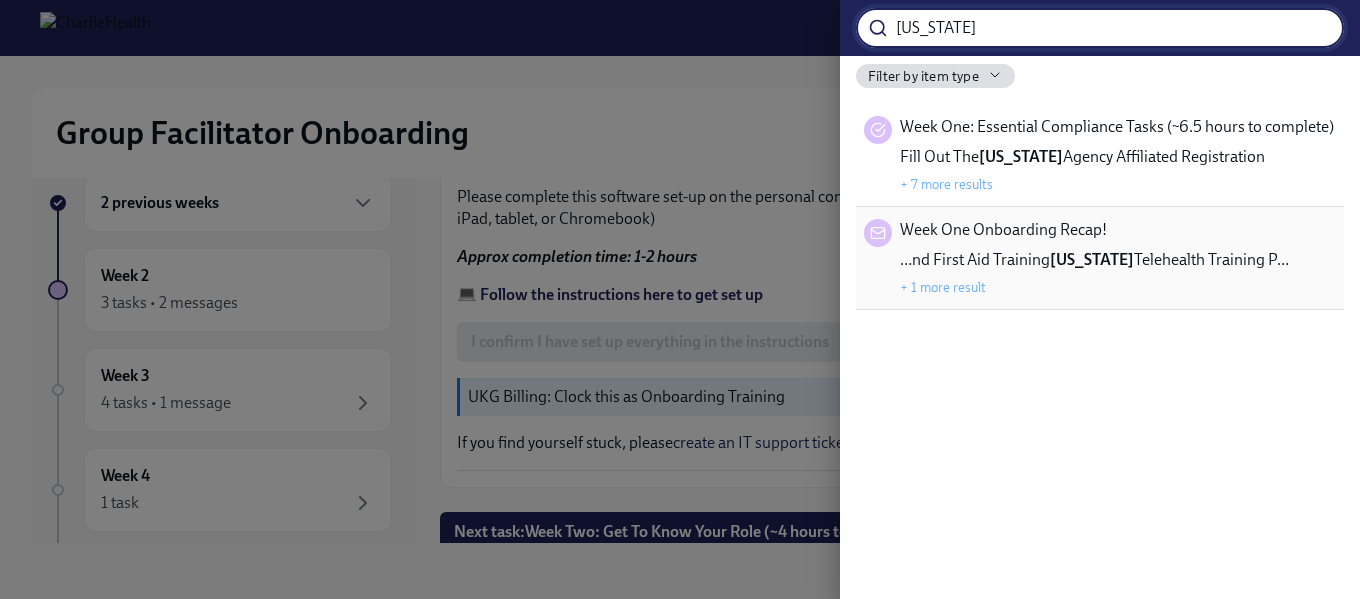 type on "[US_STATE]" 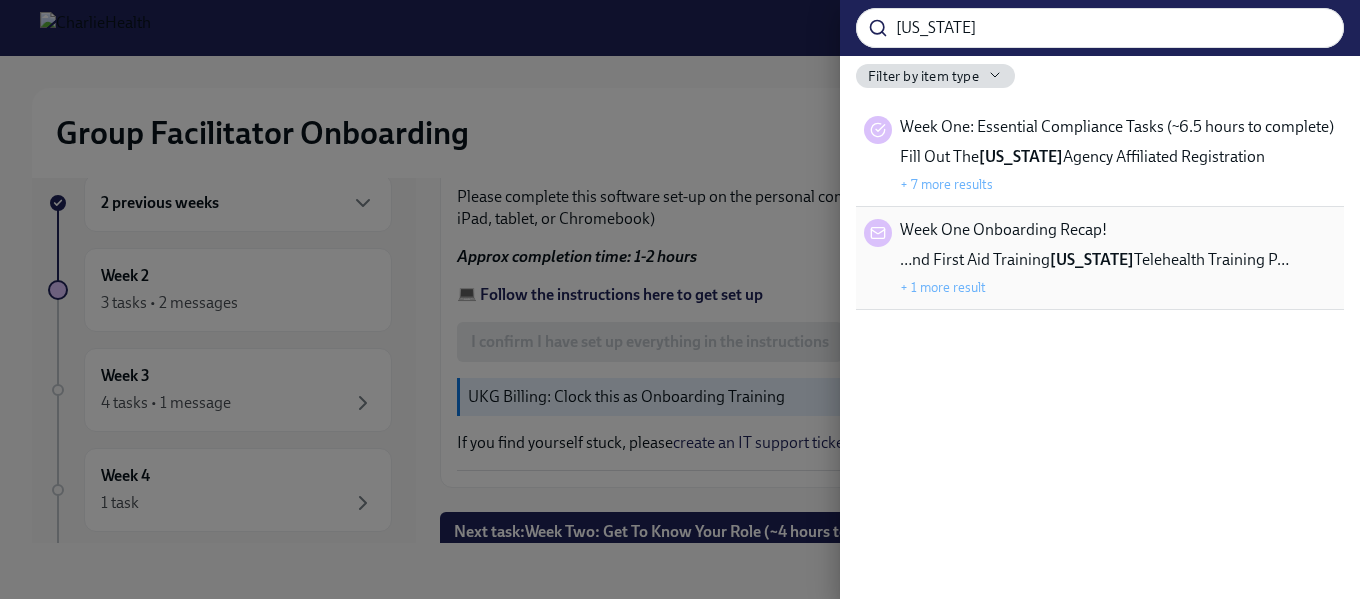 click on "…nd First Aid Training
[US_STATE]  Telehealth Training
P…" at bounding box center [1094, 260] 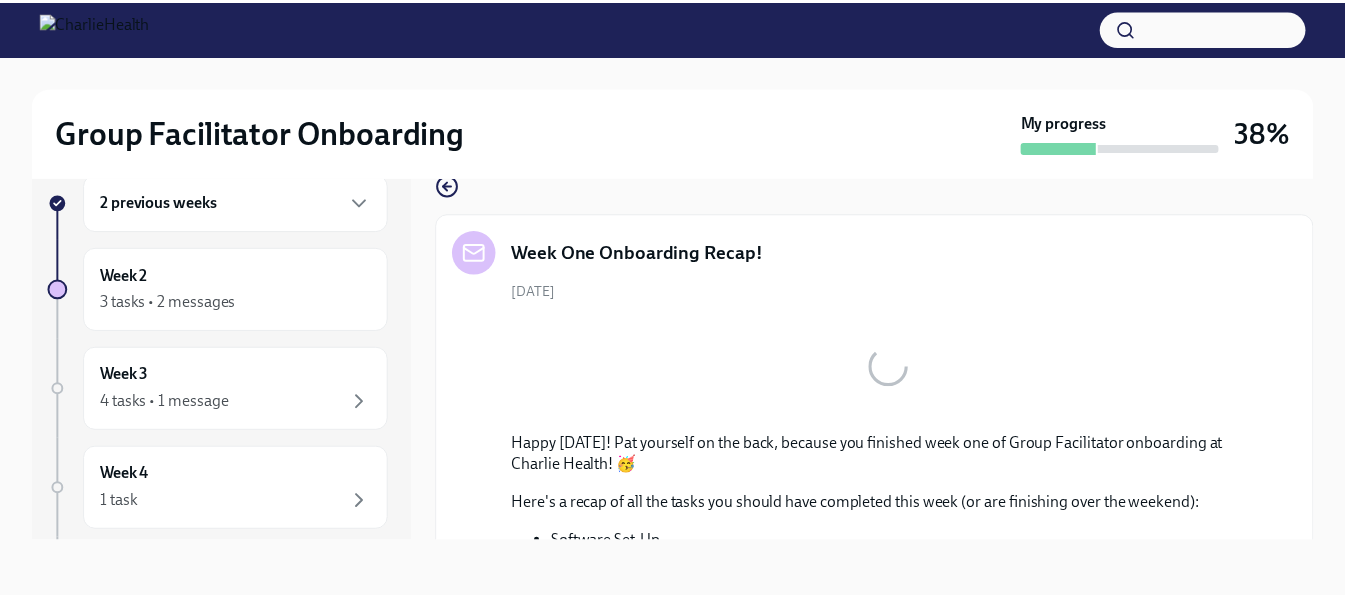 scroll, scrollTop: 34, scrollLeft: 0, axis: vertical 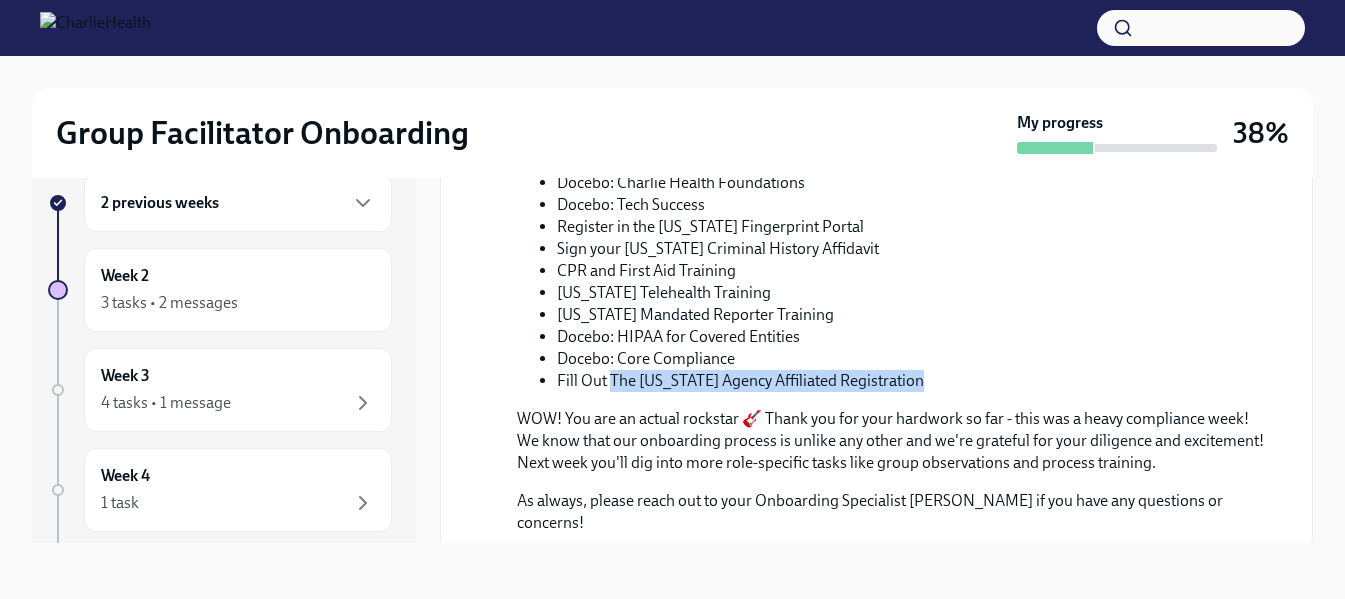drag, startPoint x: 925, startPoint y: 376, endPoint x: 608, endPoint y: 366, distance: 317.15768 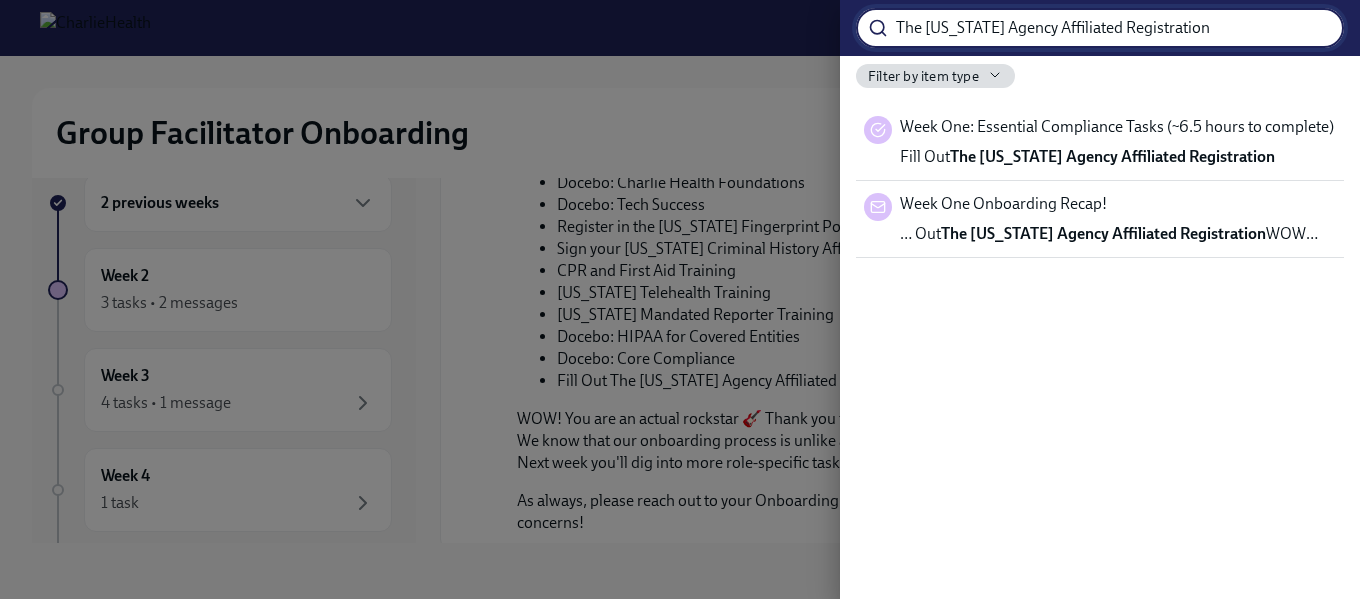 type on "The [US_STATE] Agency Affiliated Registration" 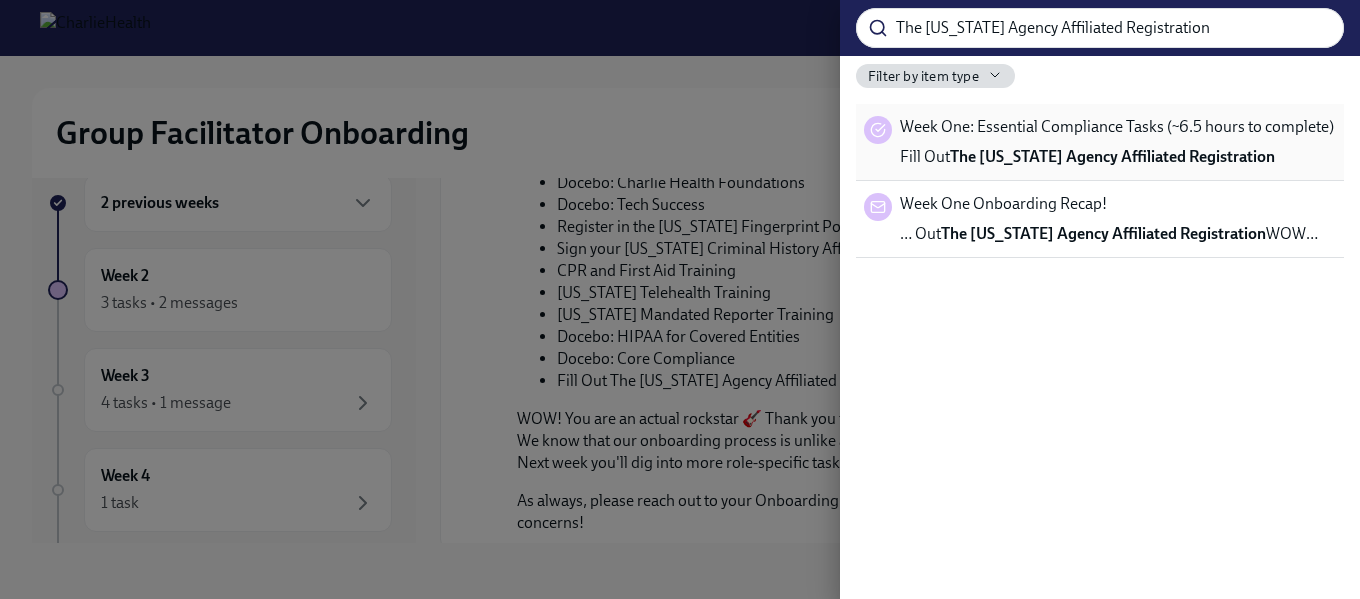 click on "The [US_STATE] Agency Affiliated Registration" at bounding box center [1112, 156] 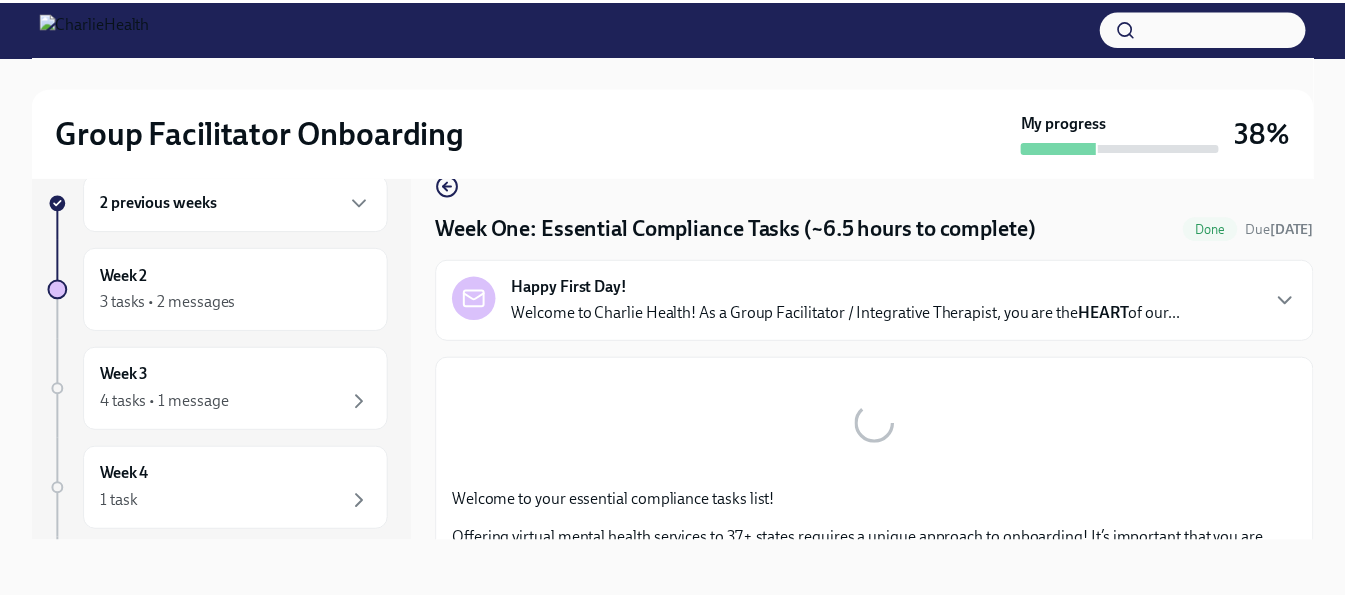 scroll, scrollTop: 34, scrollLeft: 0, axis: vertical 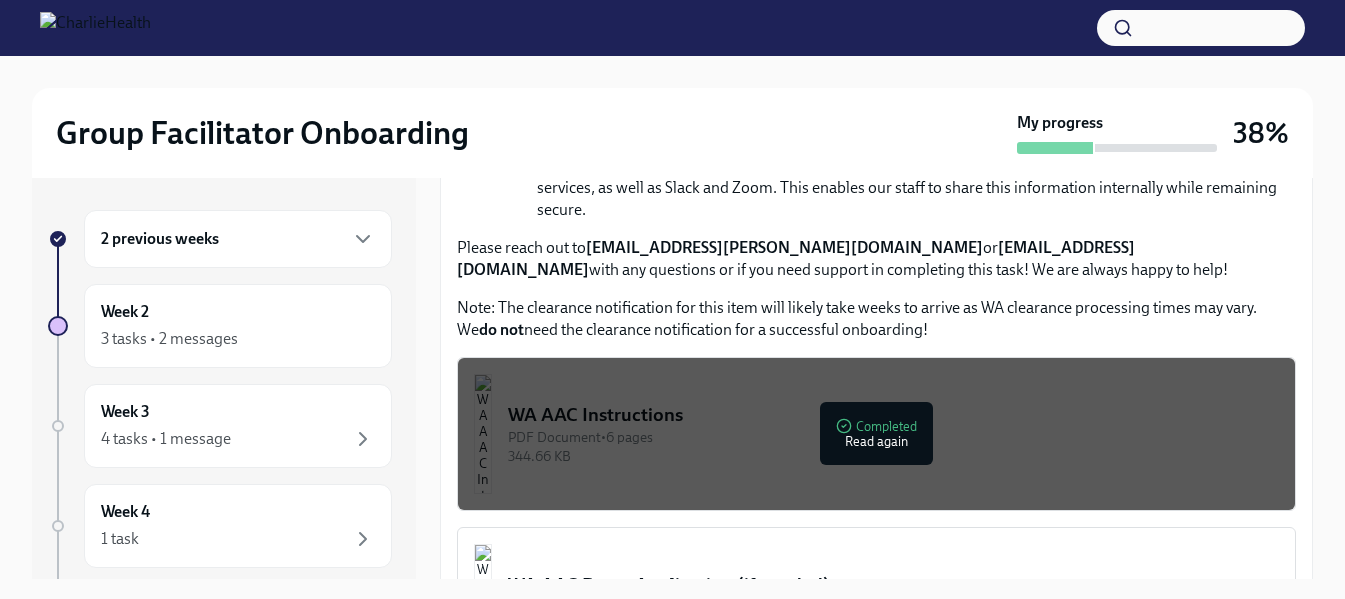 click on "PDF Document  •  6 pages" at bounding box center (893, 437) 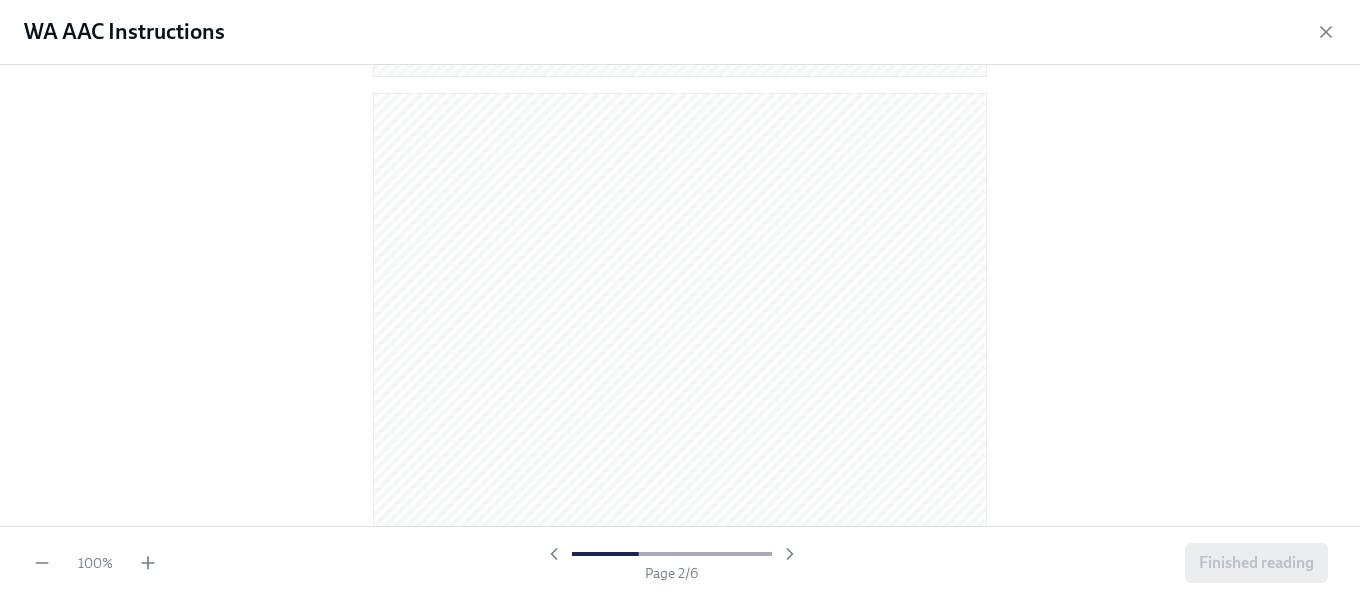 scroll, scrollTop: 803, scrollLeft: 0, axis: vertical 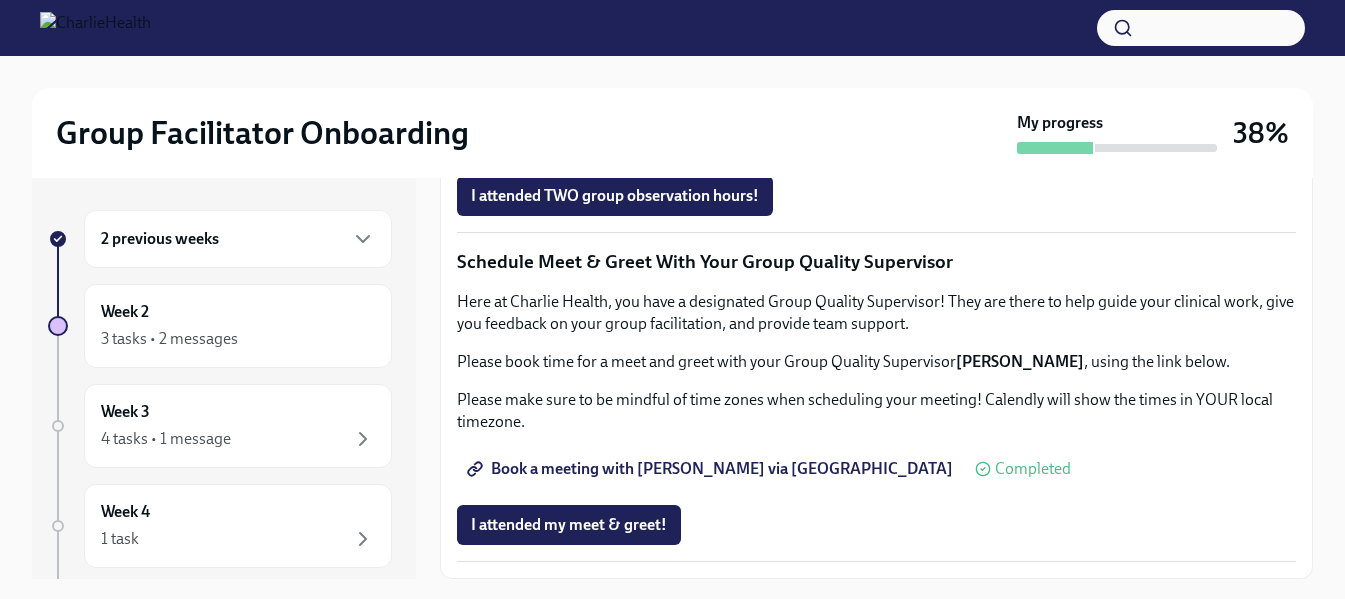 click on "Group Observation Instructions" at bounding box center (591, 84) 